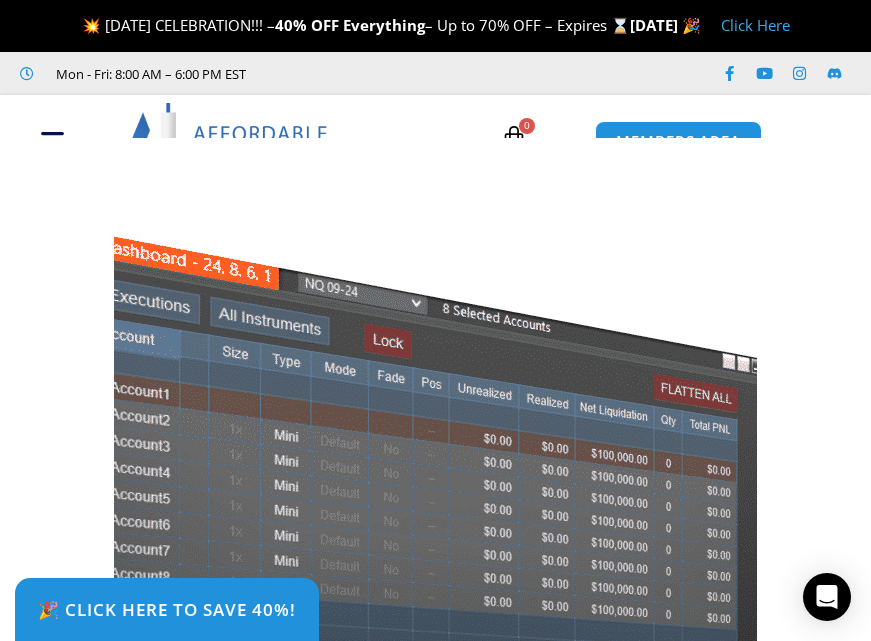 scroll, scrollTop: 0, scrollLeft: 0, axis: both 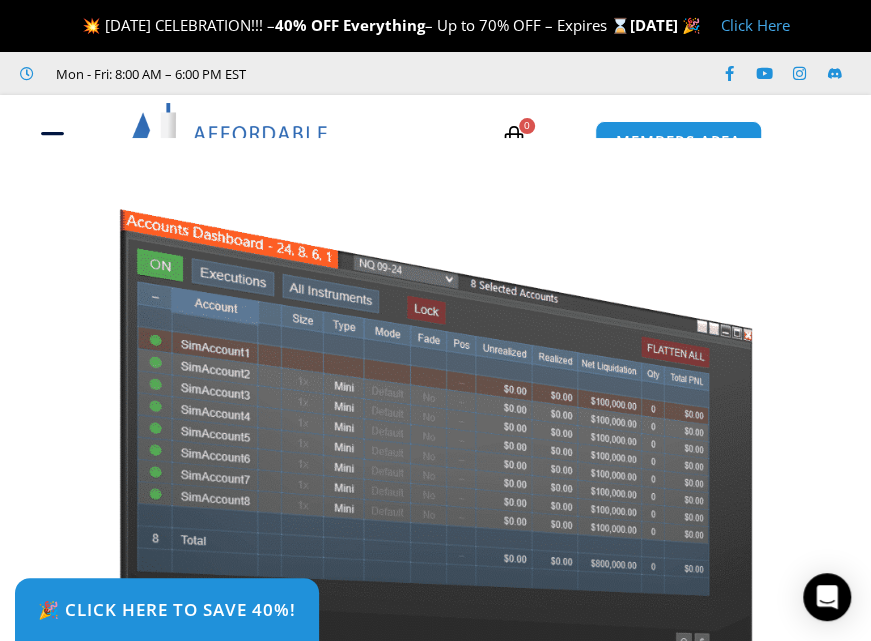click on "🎉 Click Here to save 40%!" at bounding box center [435, 128] 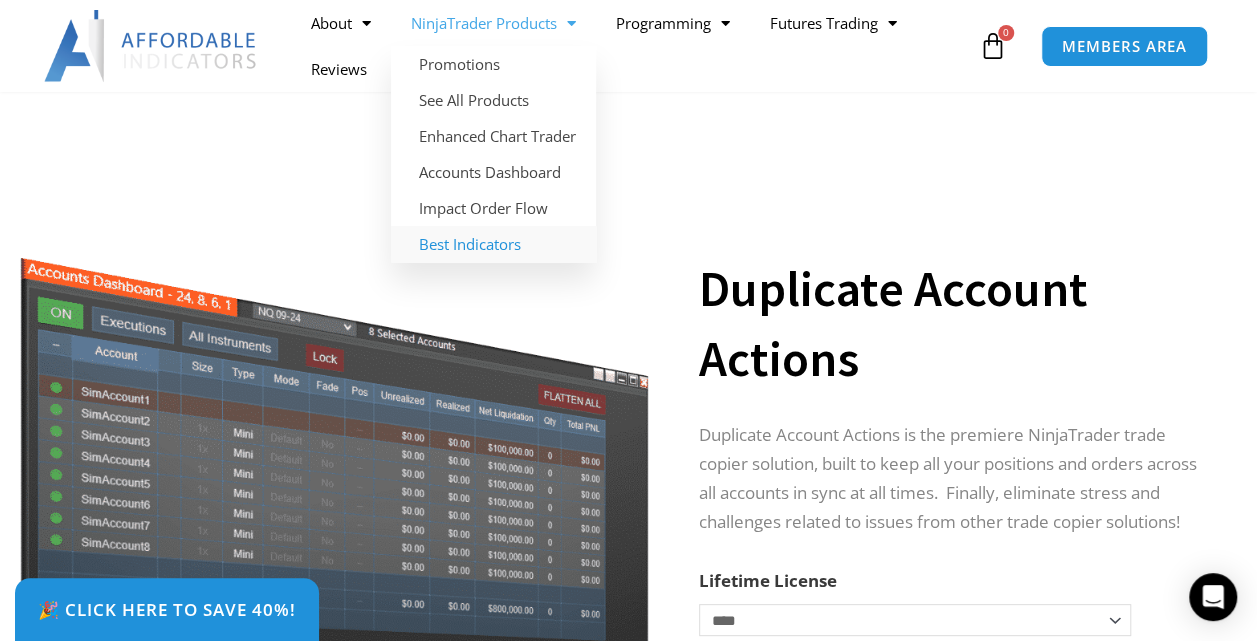 click on "Best Indicators" 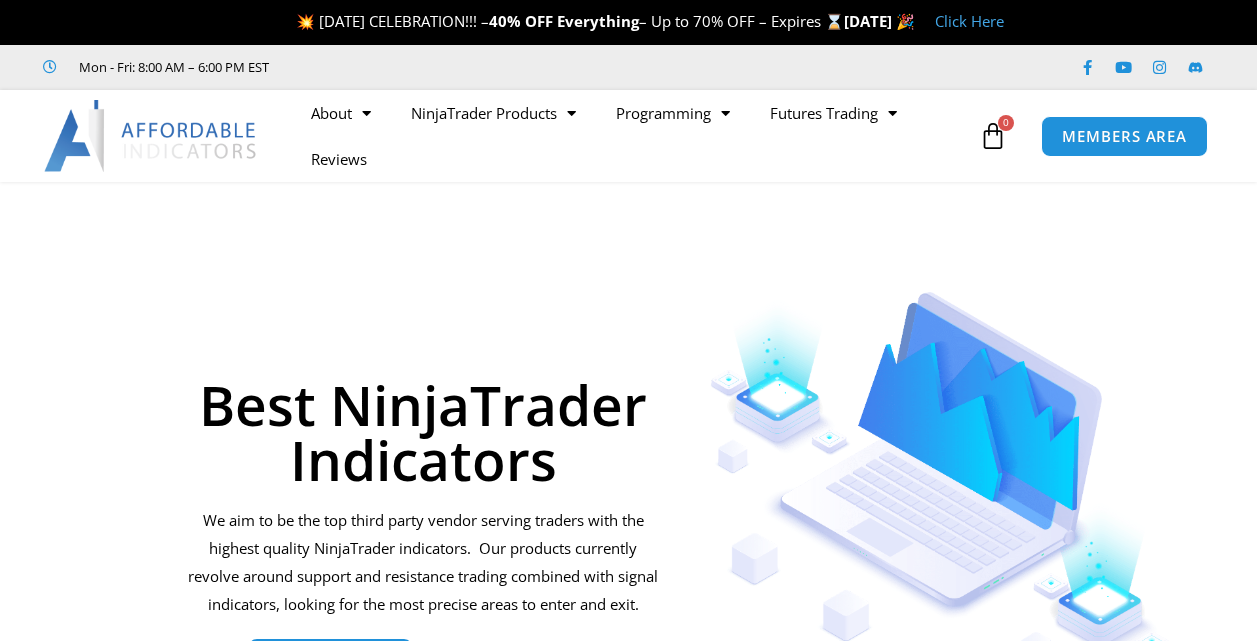 scroll, scrollTop: 0, scrollLeft: 0, axis: both 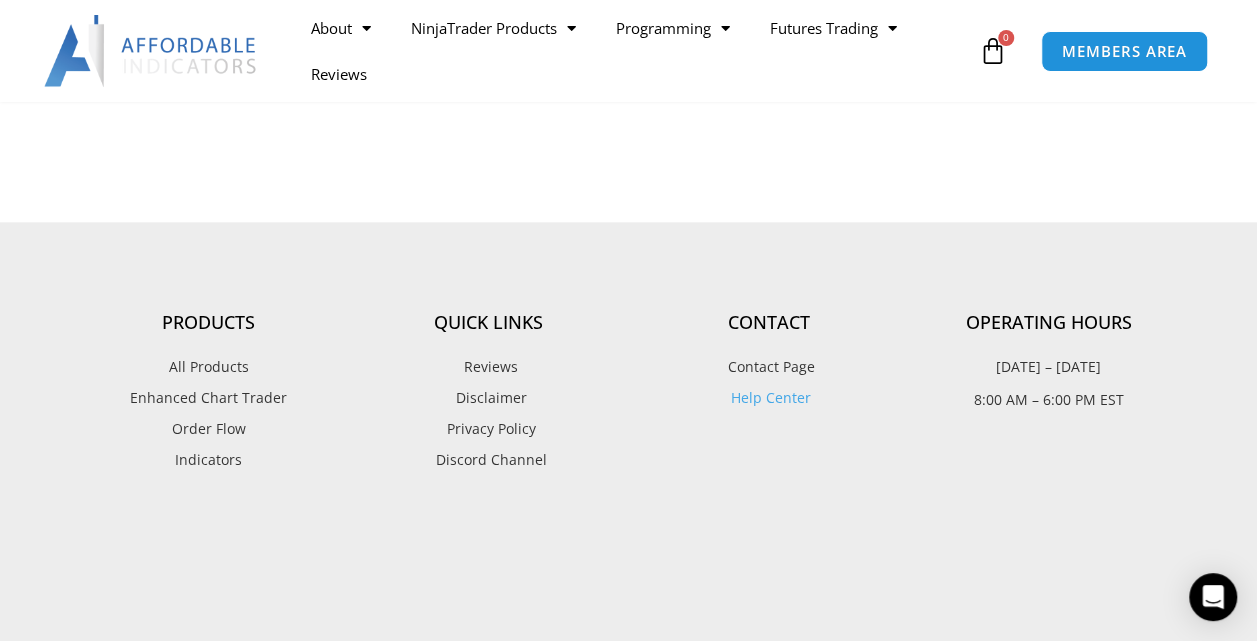 click on "All Products" at bounding box center [209, 367] 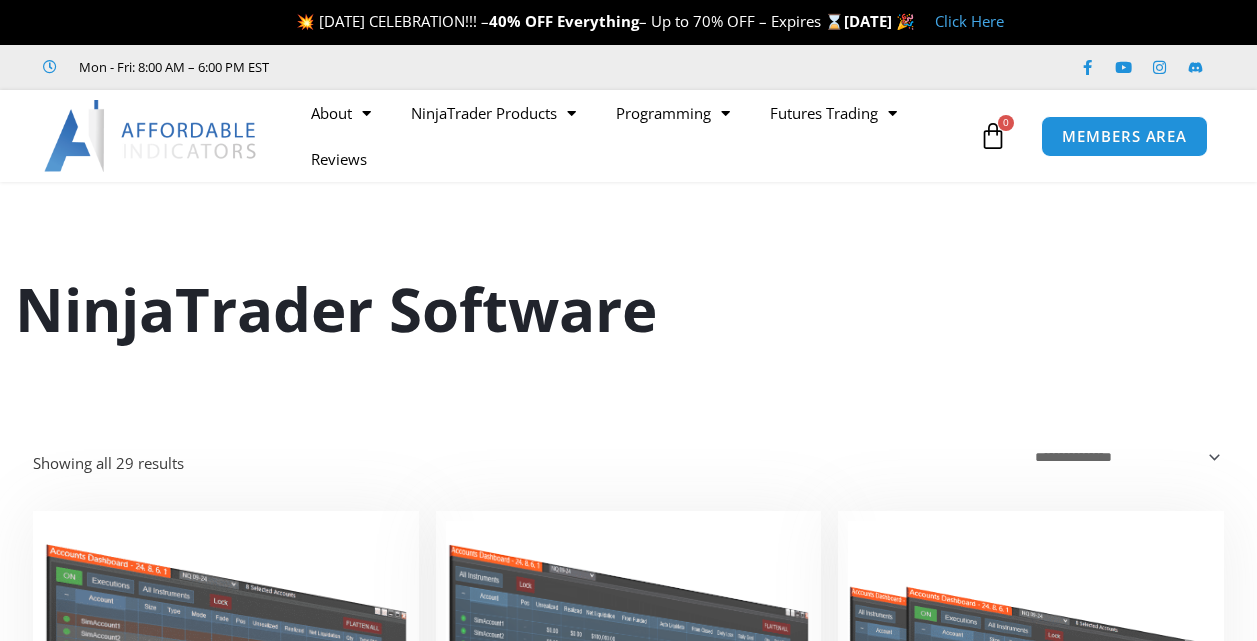 scroll, scrollTop: 0, scrollLeft: 0, axis: both 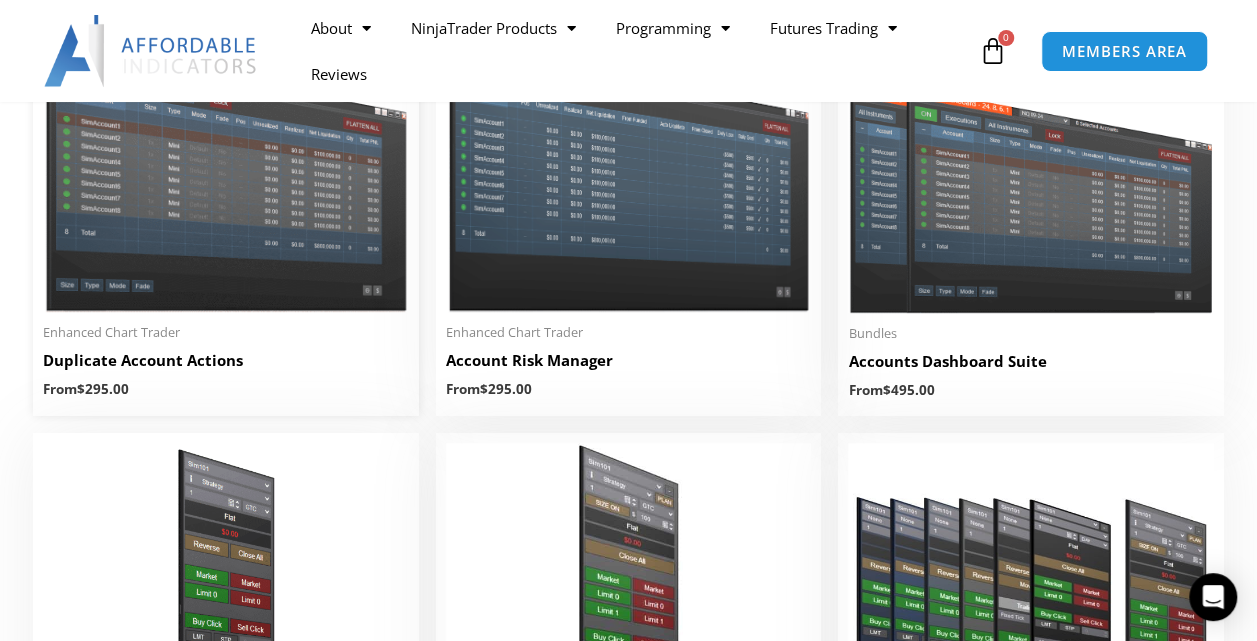 click at bounding box center (226, 166) 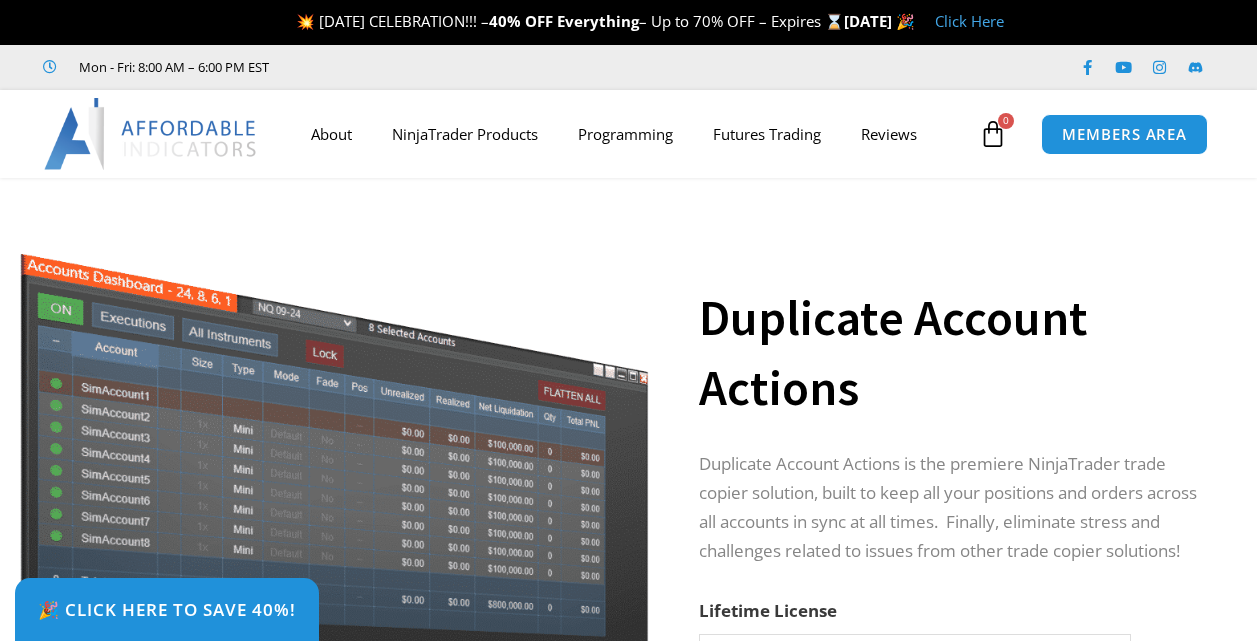 scroll, scrollTop: 0, scrollLeft: 0, axis: both 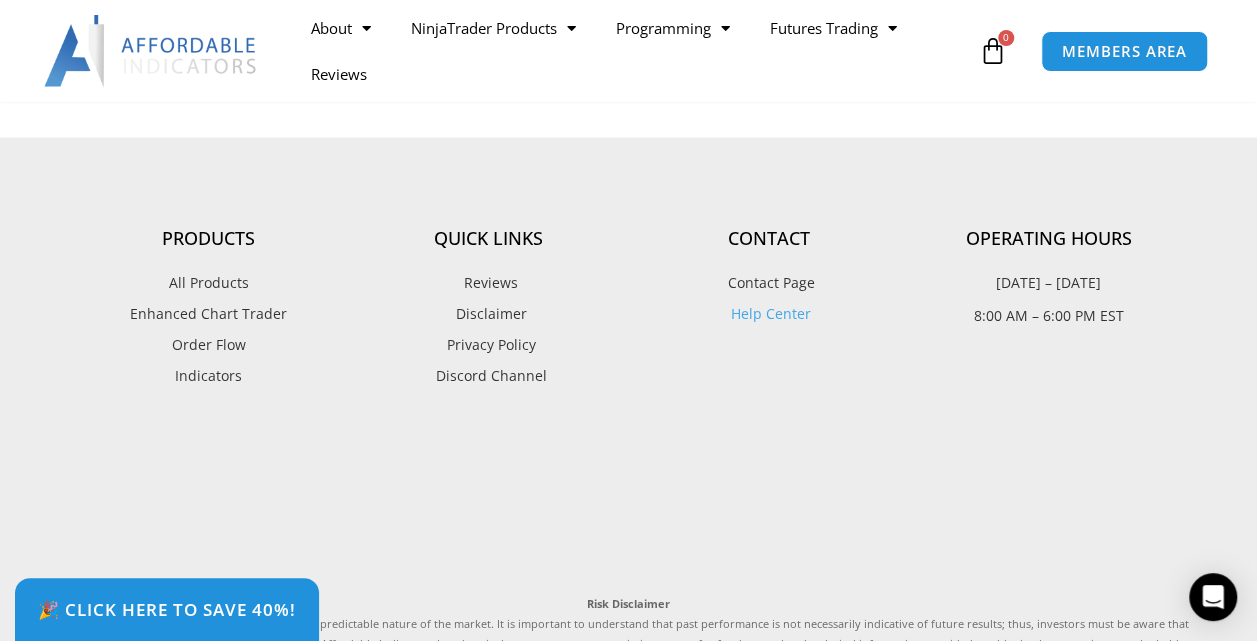 click on "Help Center" at bounding box center (768, 314) 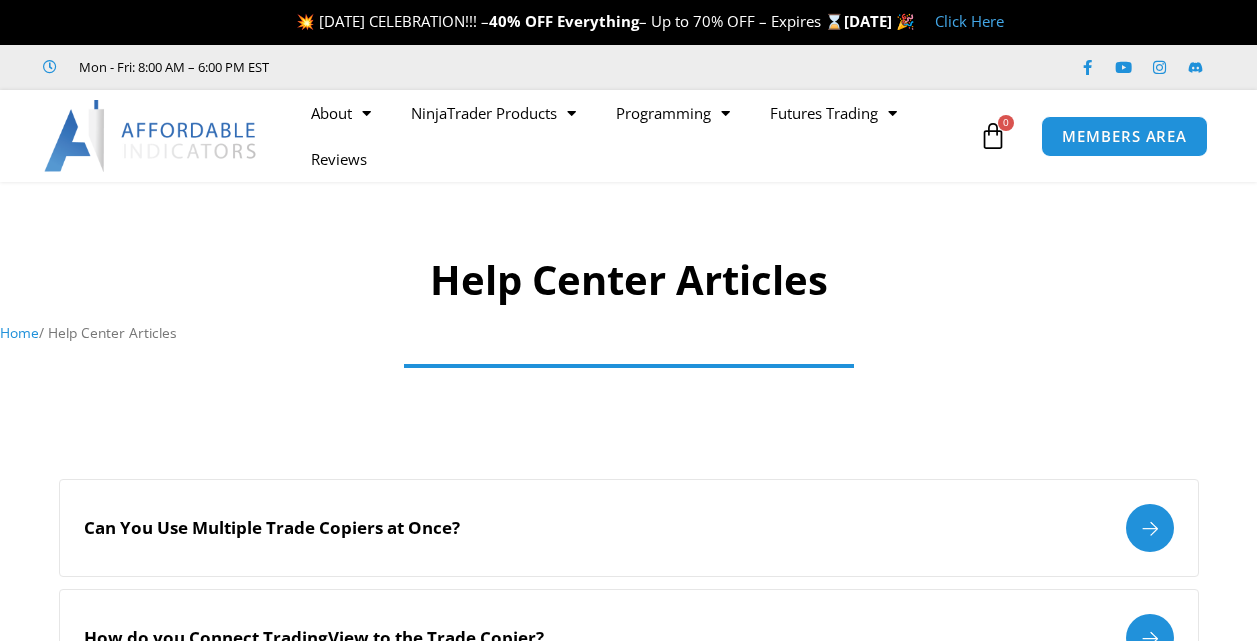 scroll, scrollTop: 0, scrollLeft: 0, axis: both 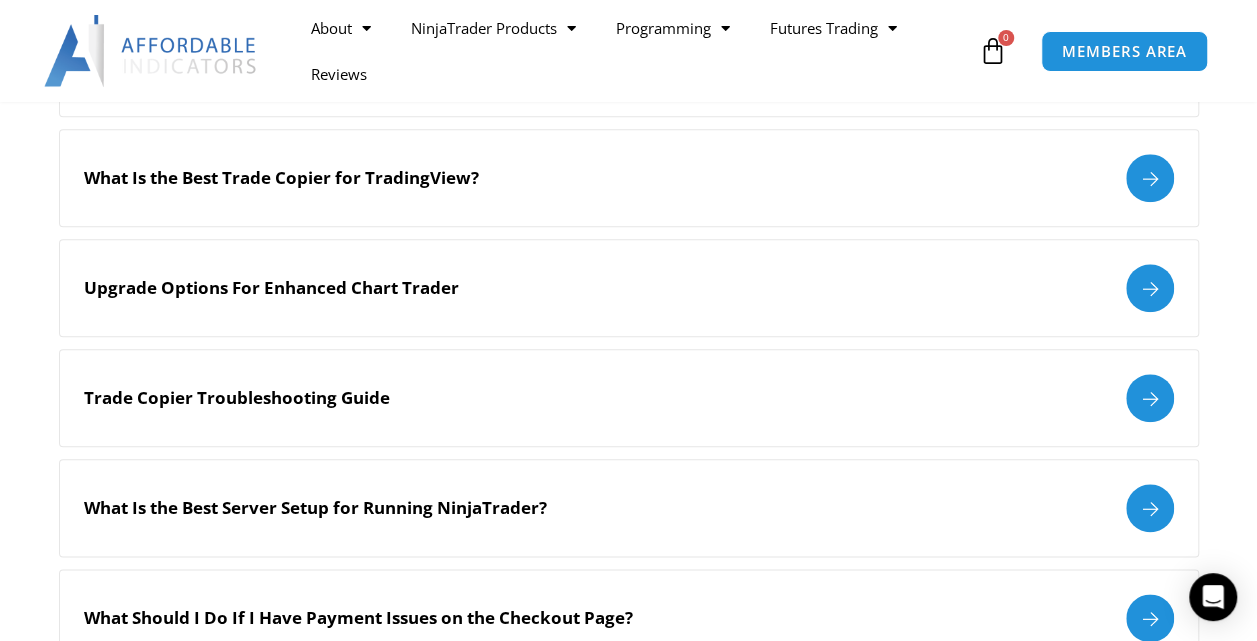 click on "Trade Copier Troubleshooting Guide
»" at bounding box center [629, 398] 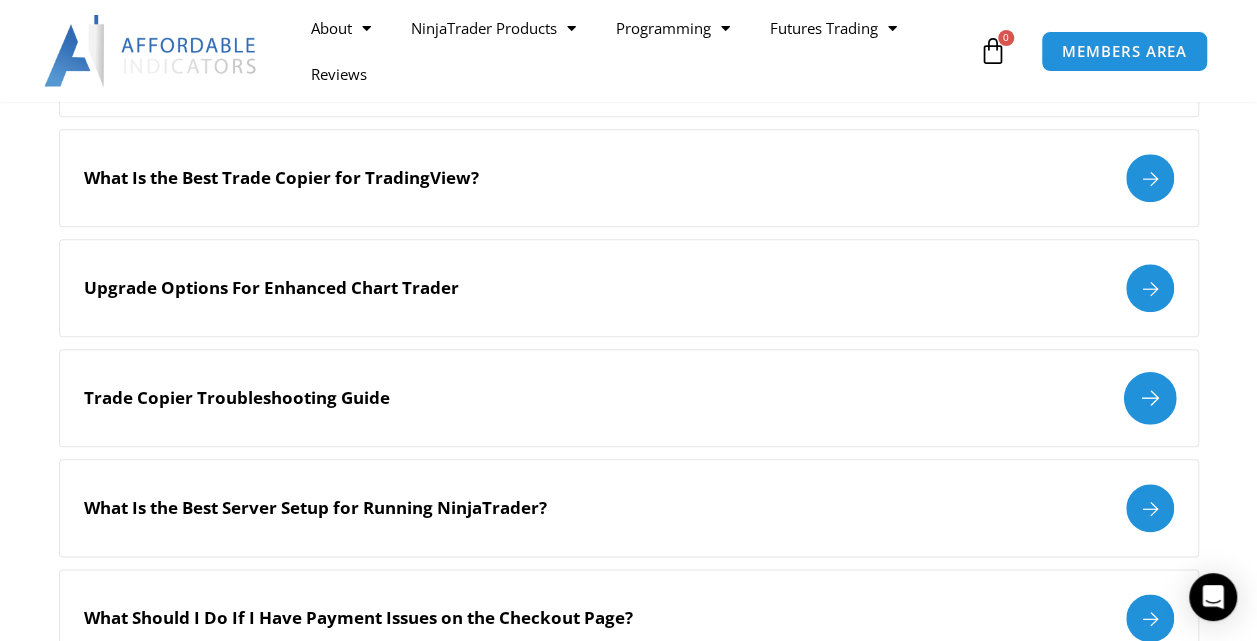 click on "»" at bounding box center [1149, 398] 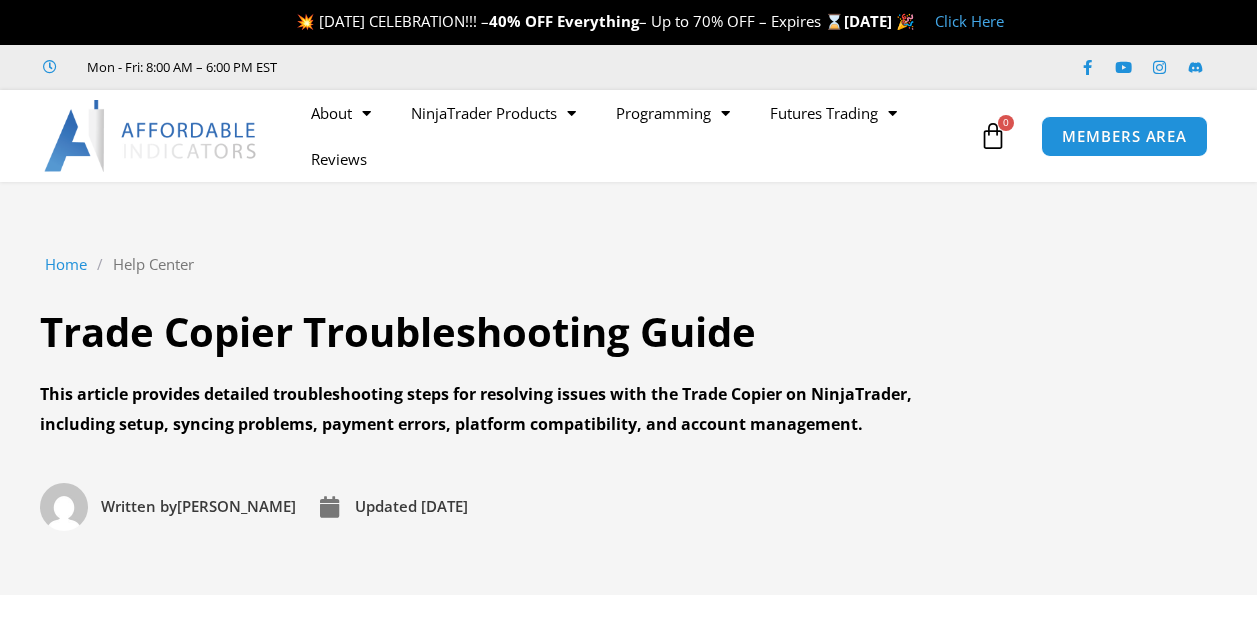 scroll, scrollTop: 0, scrollLeft: 0, axis: both 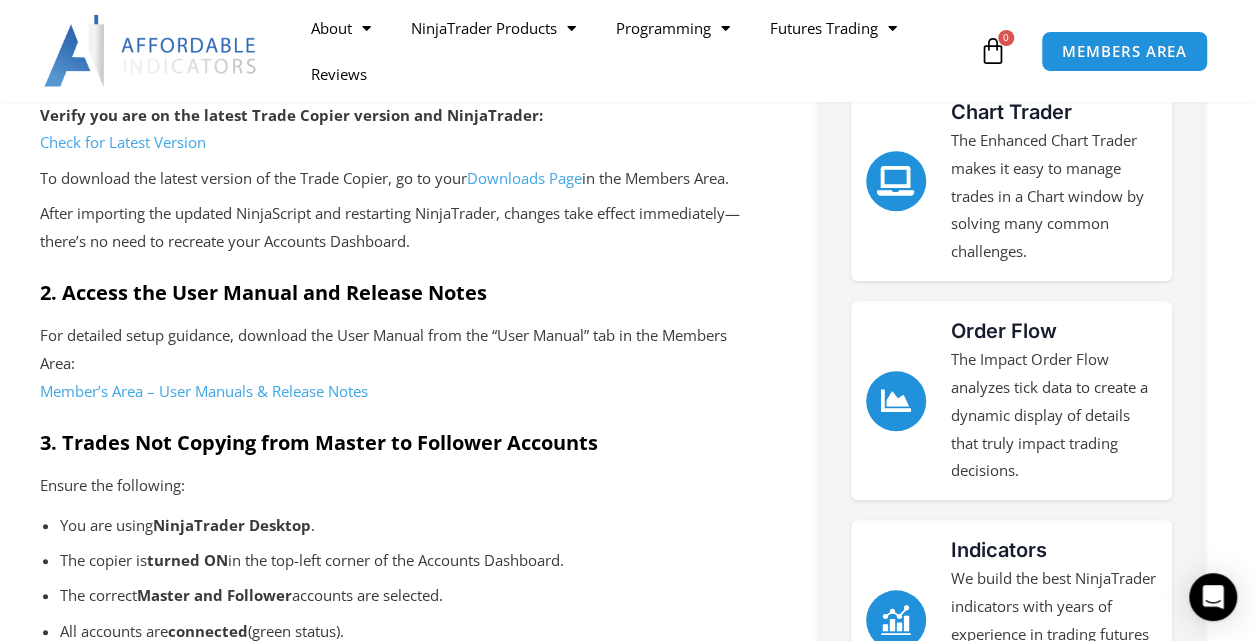click on "Member’s Area – User Manuals & Release Notes" at bounding box center [204, 391] 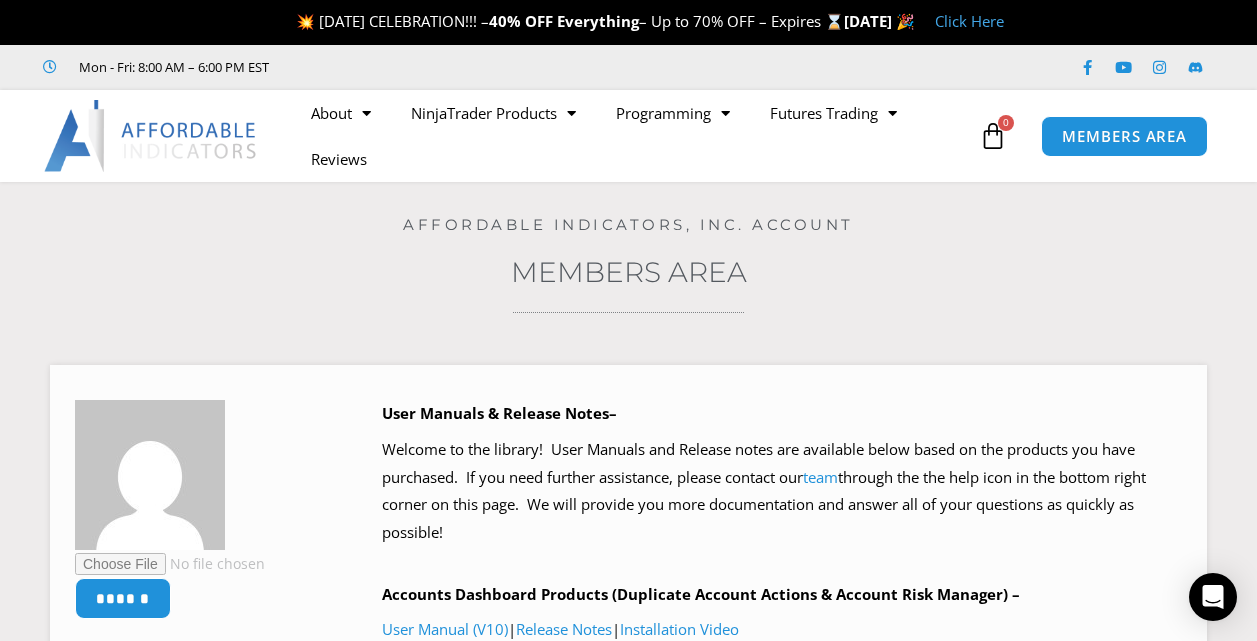 scroll, scrollTop: 0, scrollLeft: 0, axis: both 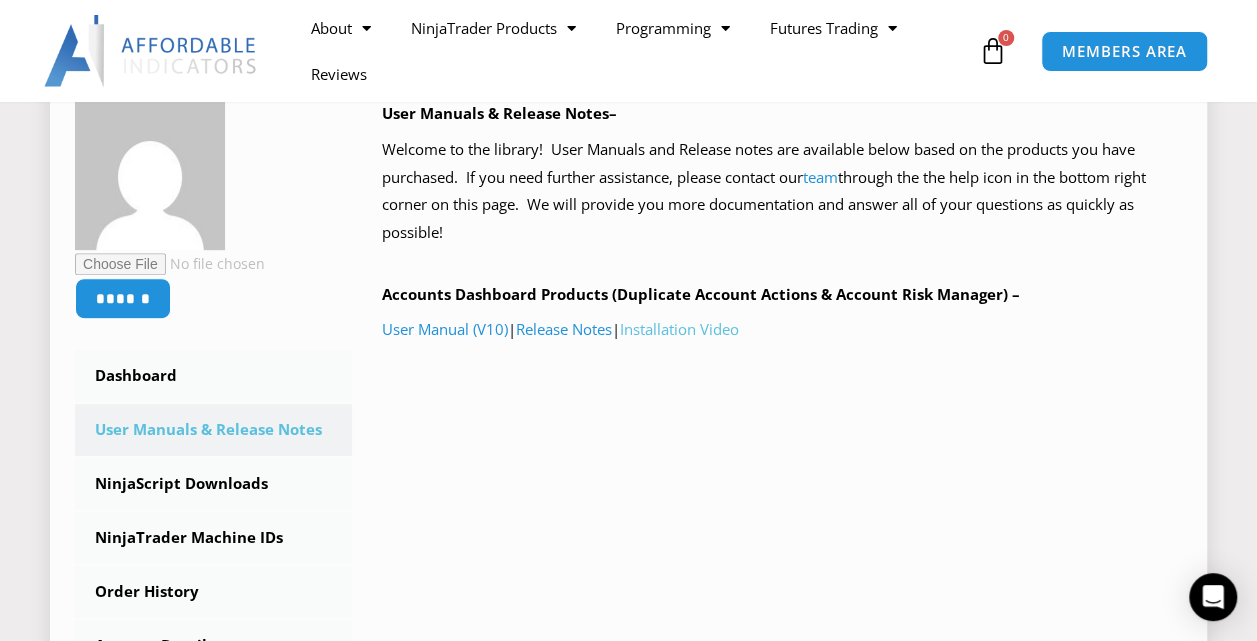 click on "Installation Video" at bounding box center [679, 329] 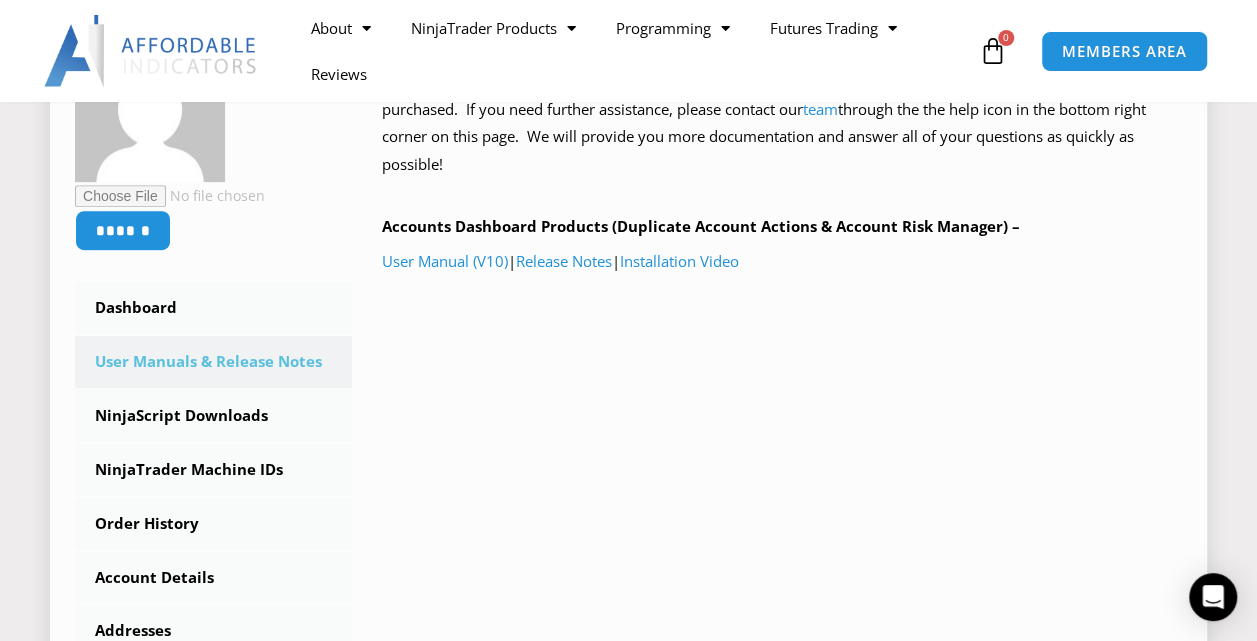 scroll, scrollTop: 400, scrollLeft: 0, axis: vertical 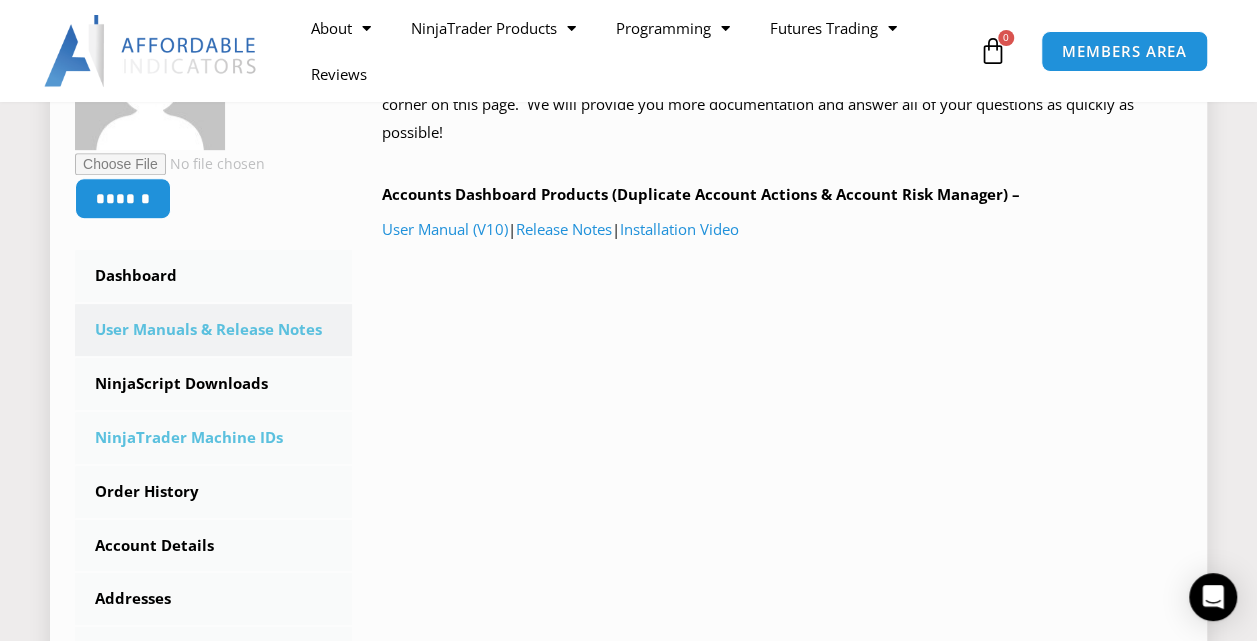 click on "NinjaTrader Machine IDs" at bounding box center (213, 438) 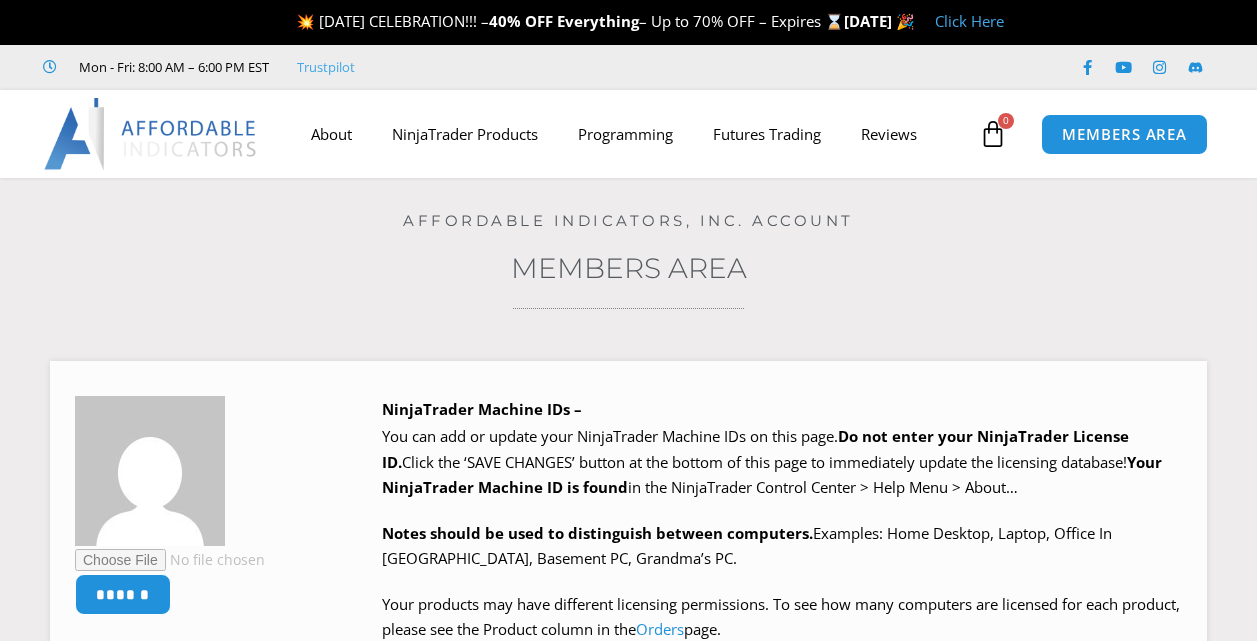 scroll, scrollTop: 0, scrollLeft: 0, axis: both 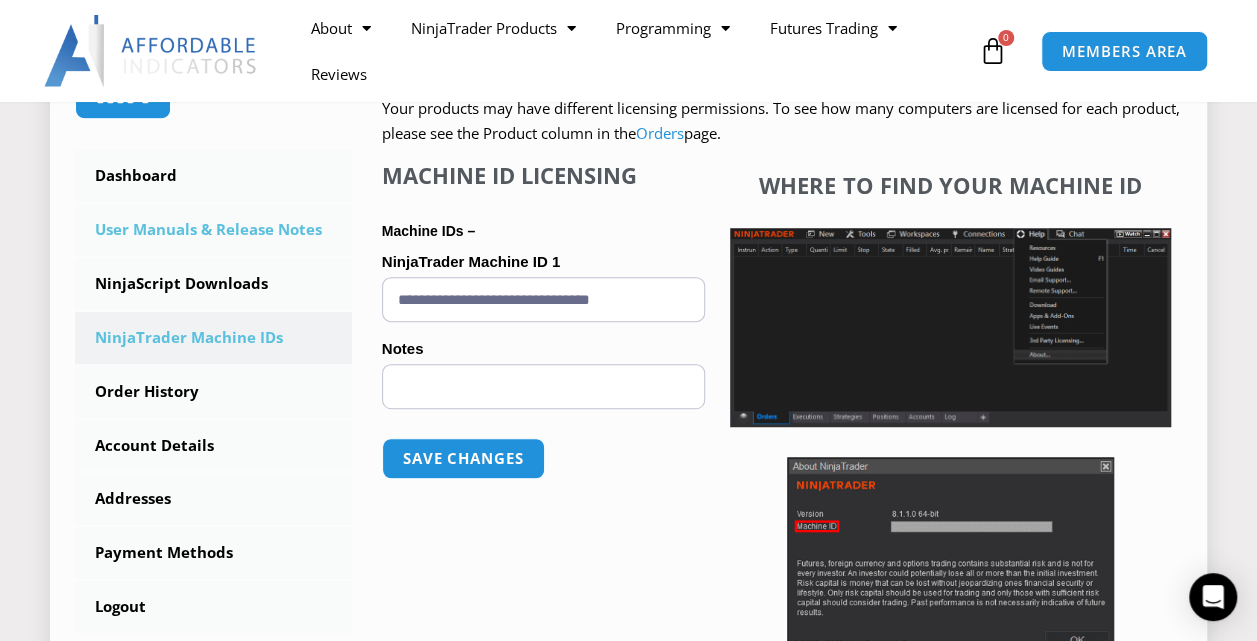 click on "User Manuals & Release Notes" at bounding box center (213, 230) 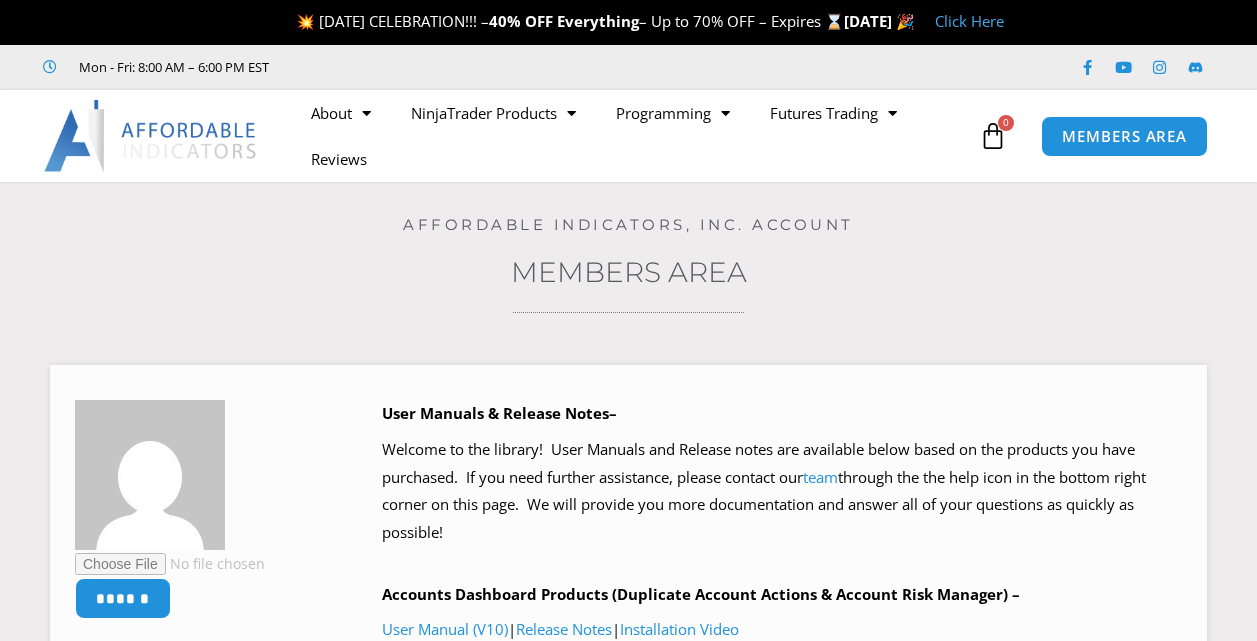 scroll, scrollTop: 0, scrollLeft: 0, axis: both 